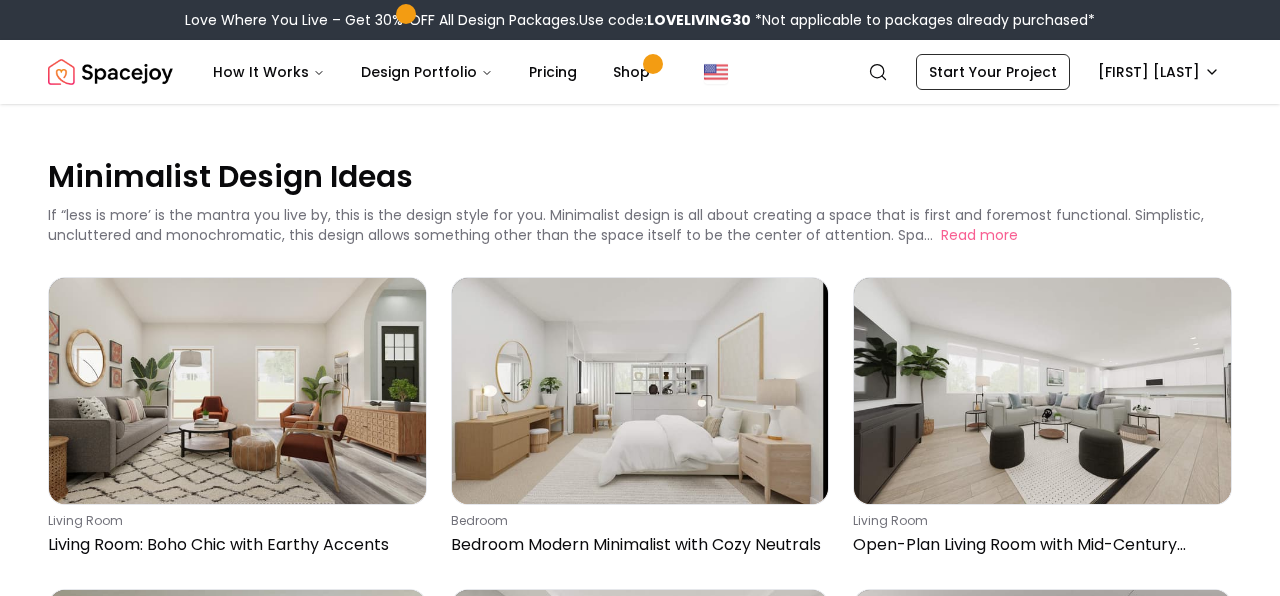 scroll, scrollTop: 2529, scrollLeft: 0, axis: vertical 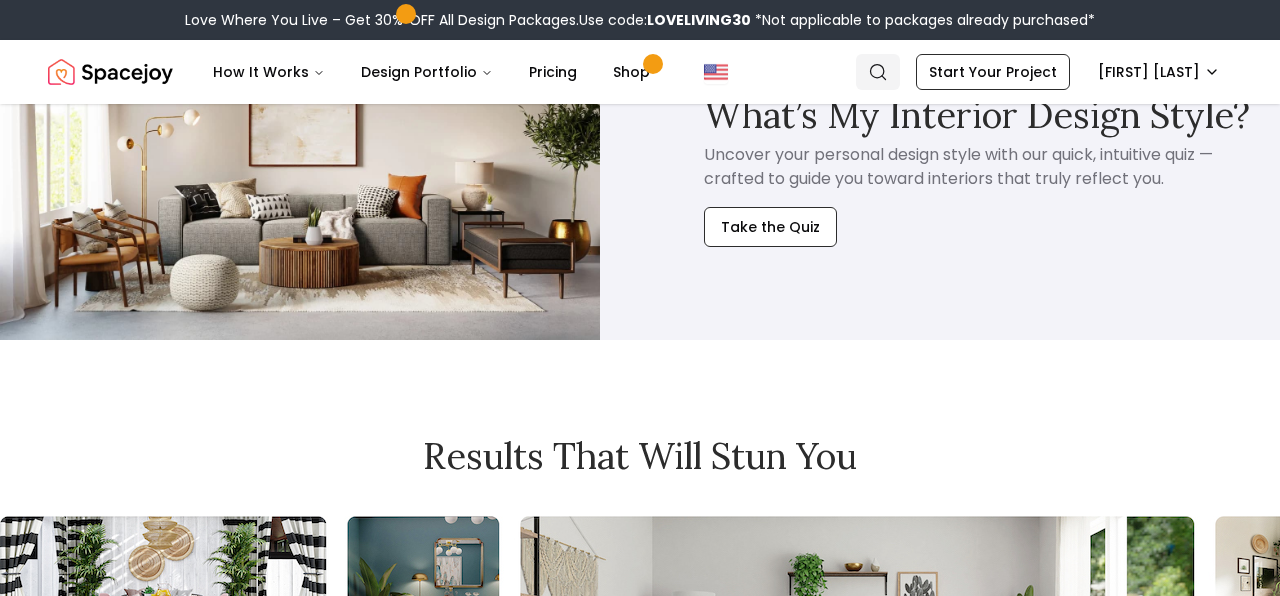 click 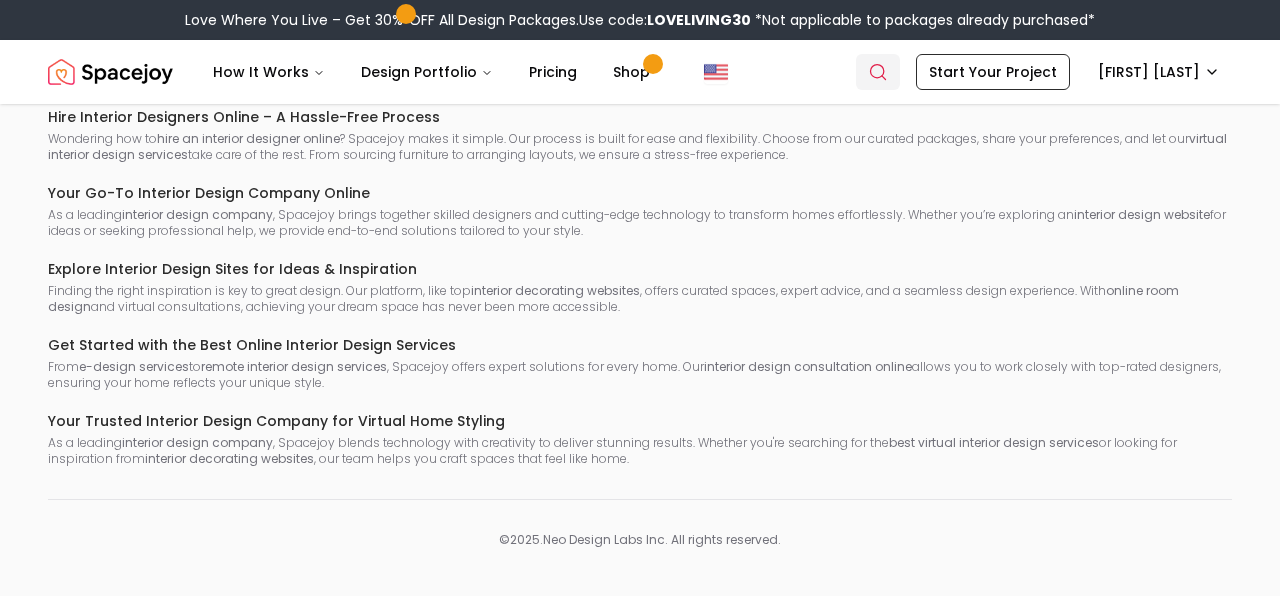 scroll, scrollTop: 0, scrollLeft: 0, axis: both 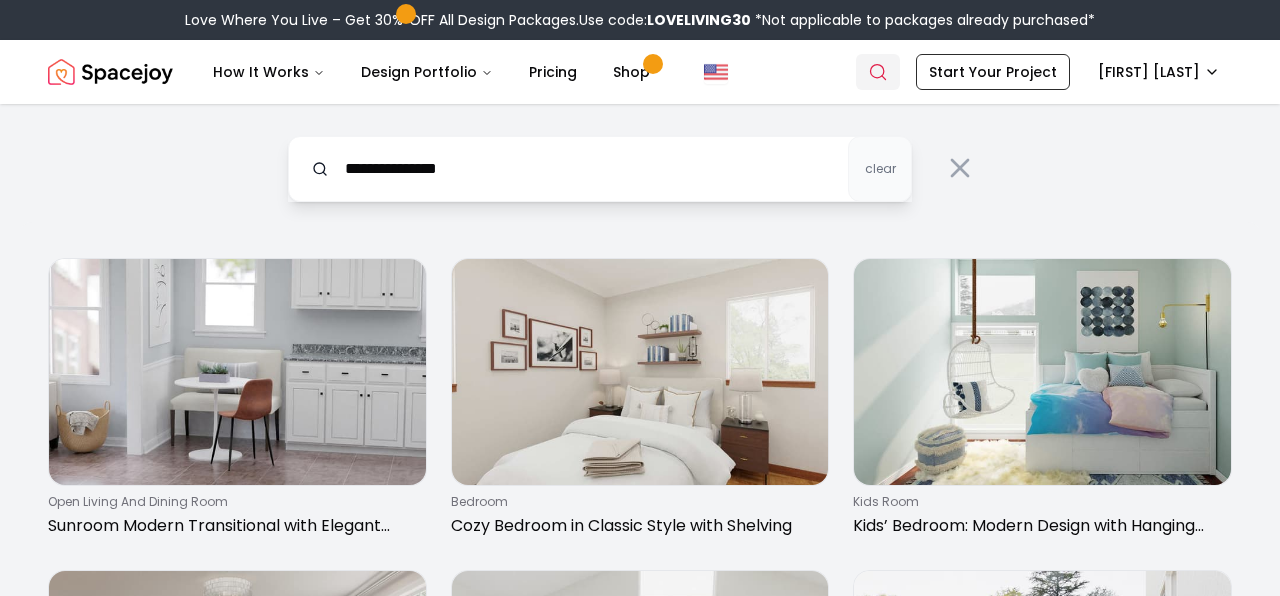 type on "**********" 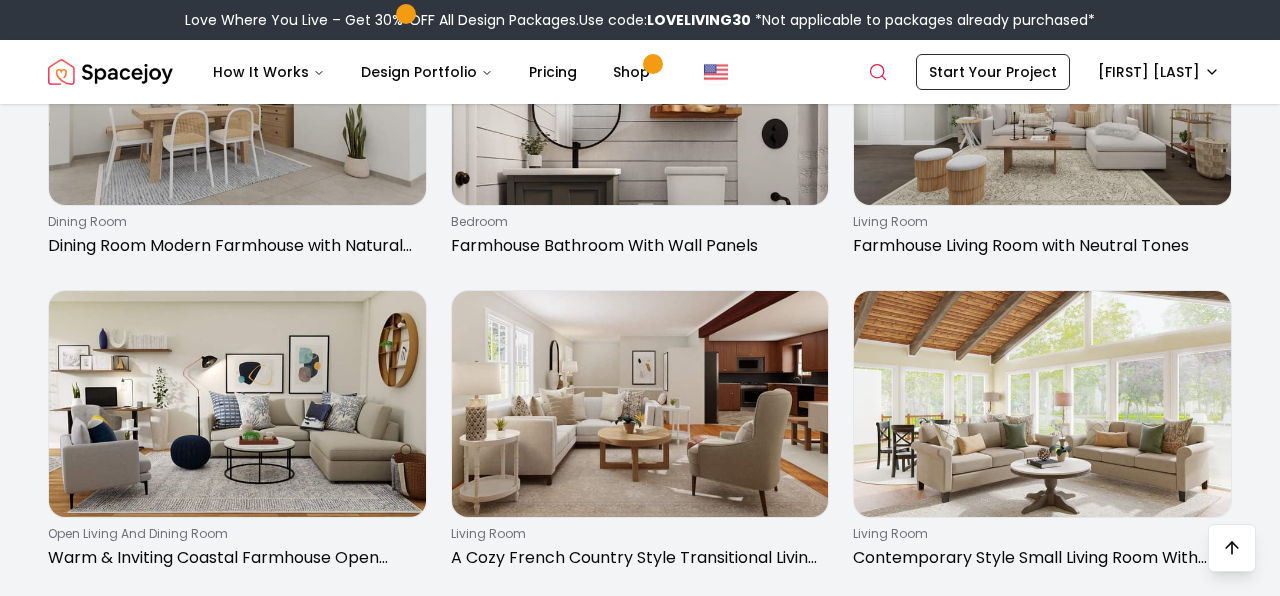 scroll, scrollTop: 1842, scrollLeft: 0, axis: vertical 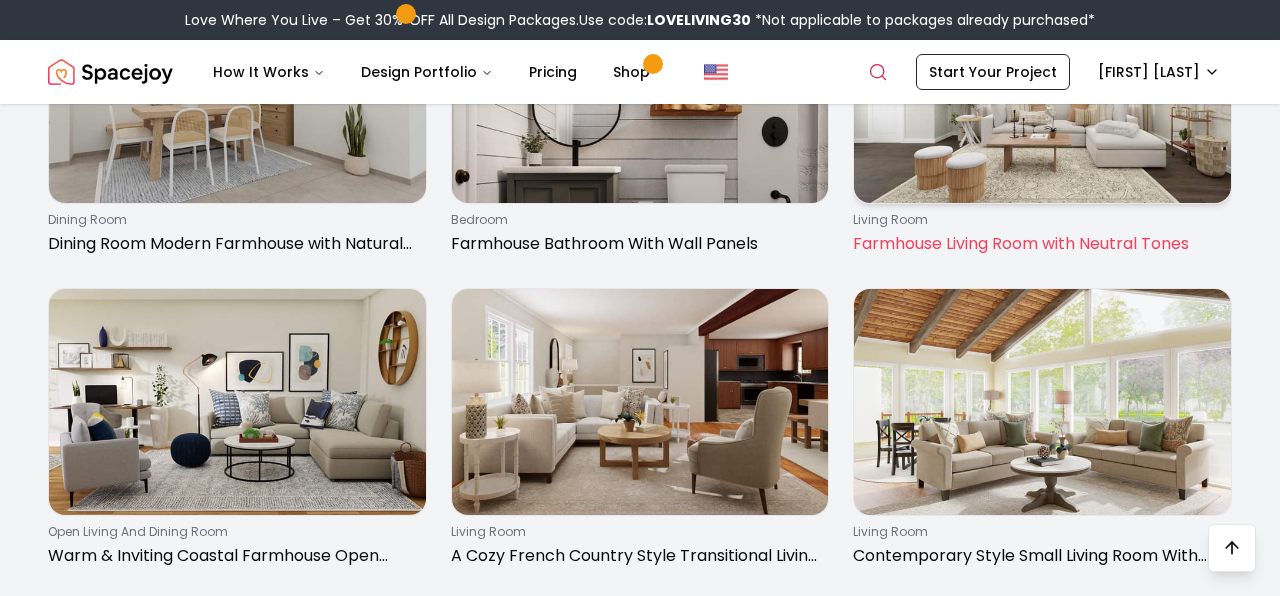 click on "Farmhouse Living Room with Neutral Tones" at bounding box center (1038, 244) 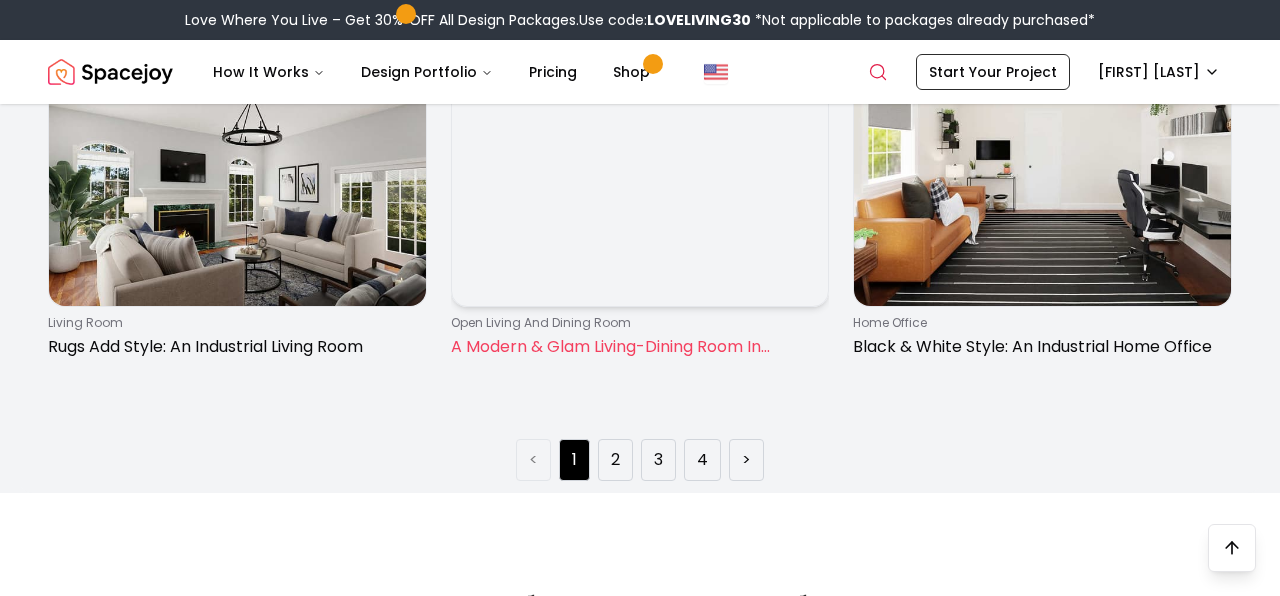 scroll, scrollTop: 2974, scrollLeft: 0, axis: vertical 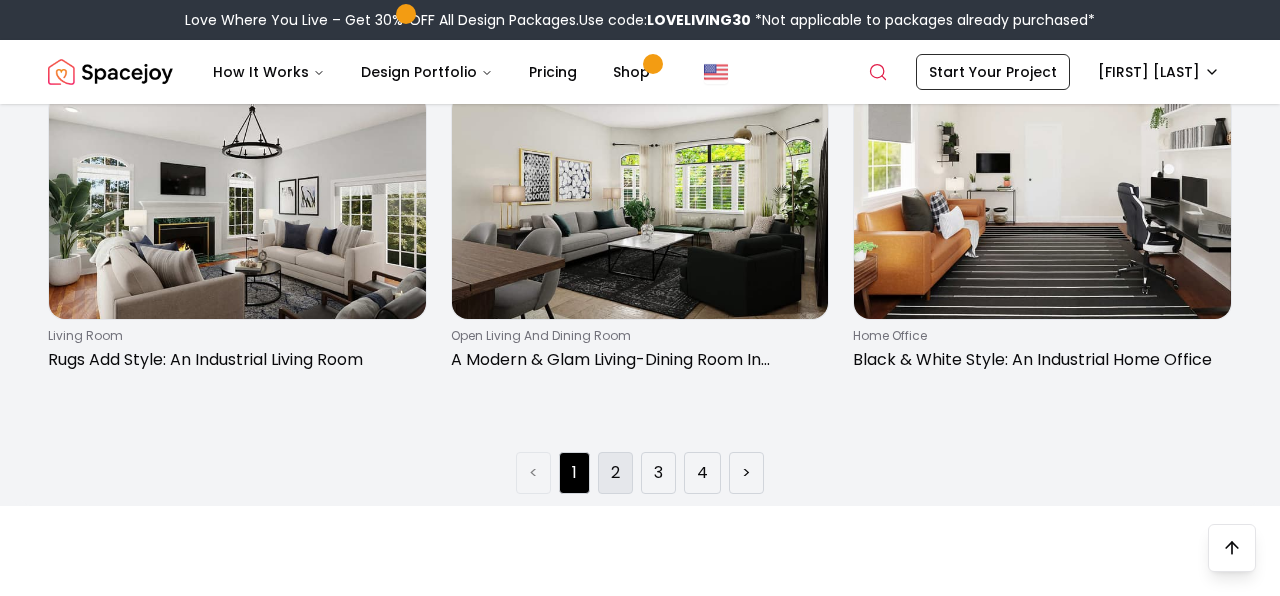 click on "2" at bounding box center [615, 473] 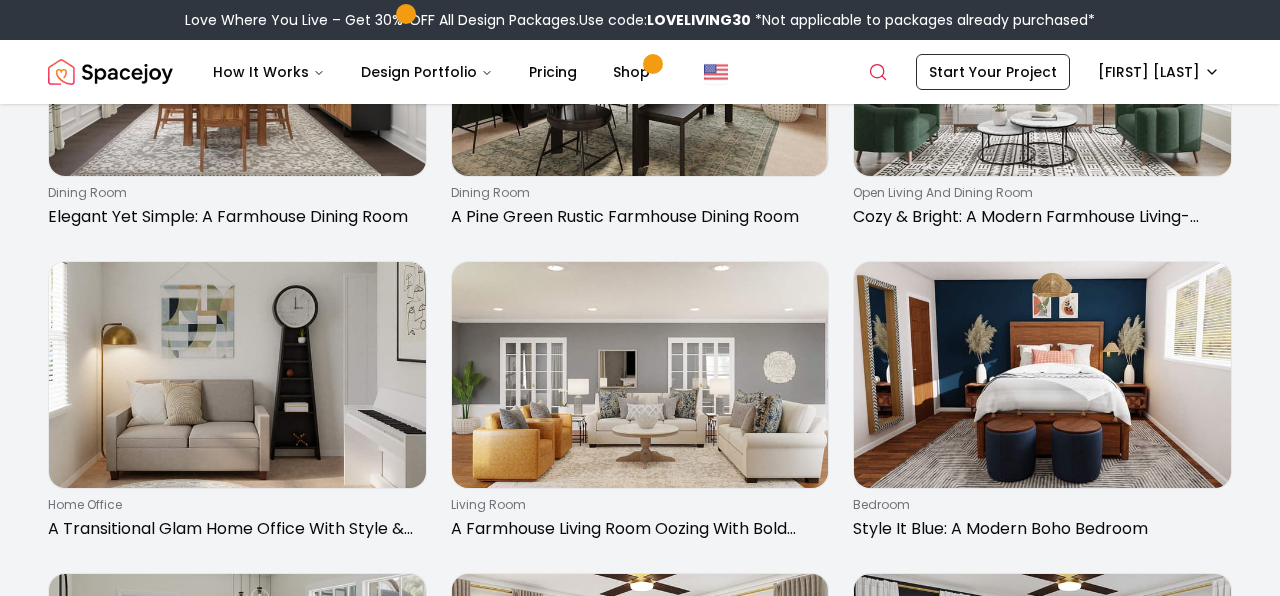 scroll, scrollTop: 257, scrollLeft: 0, axis: vertical 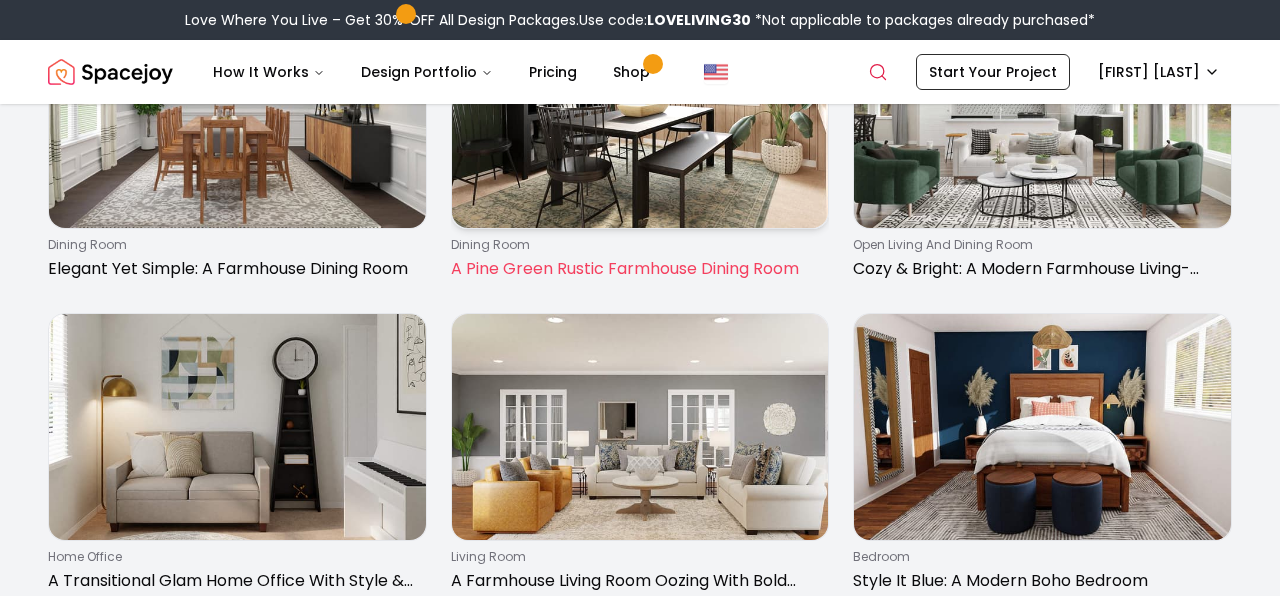 click on "A Pine Green Rustic Farmhouse Dining Room" at bounding box center [636, 269] 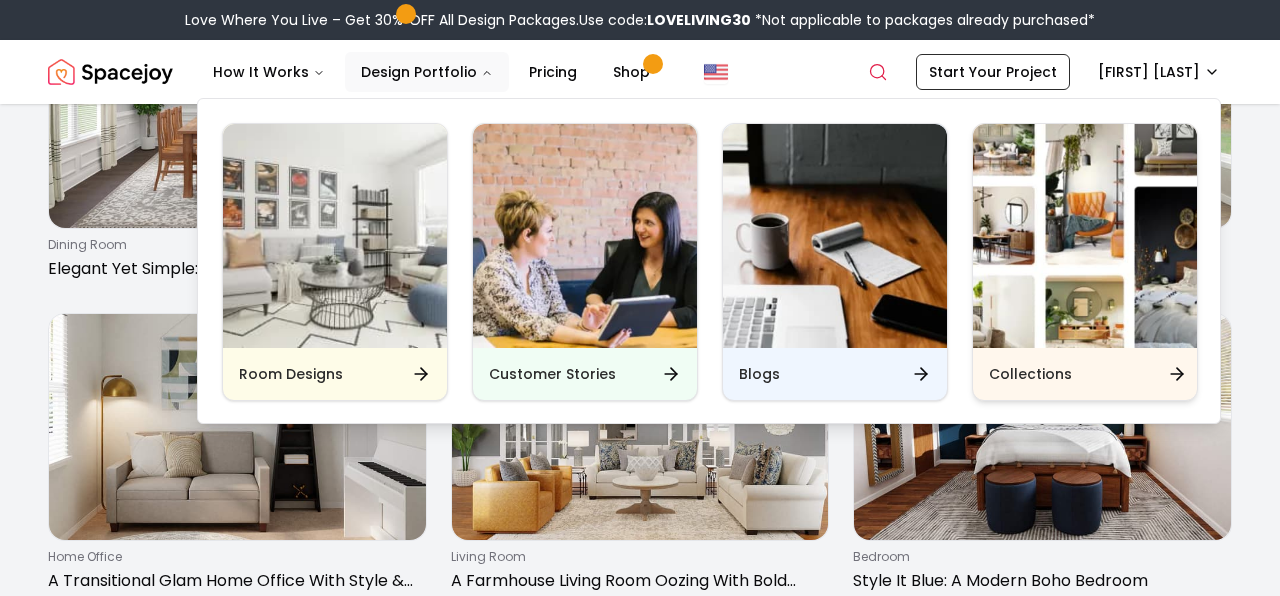 click on "Collections" at bounding box center [1085, 374] 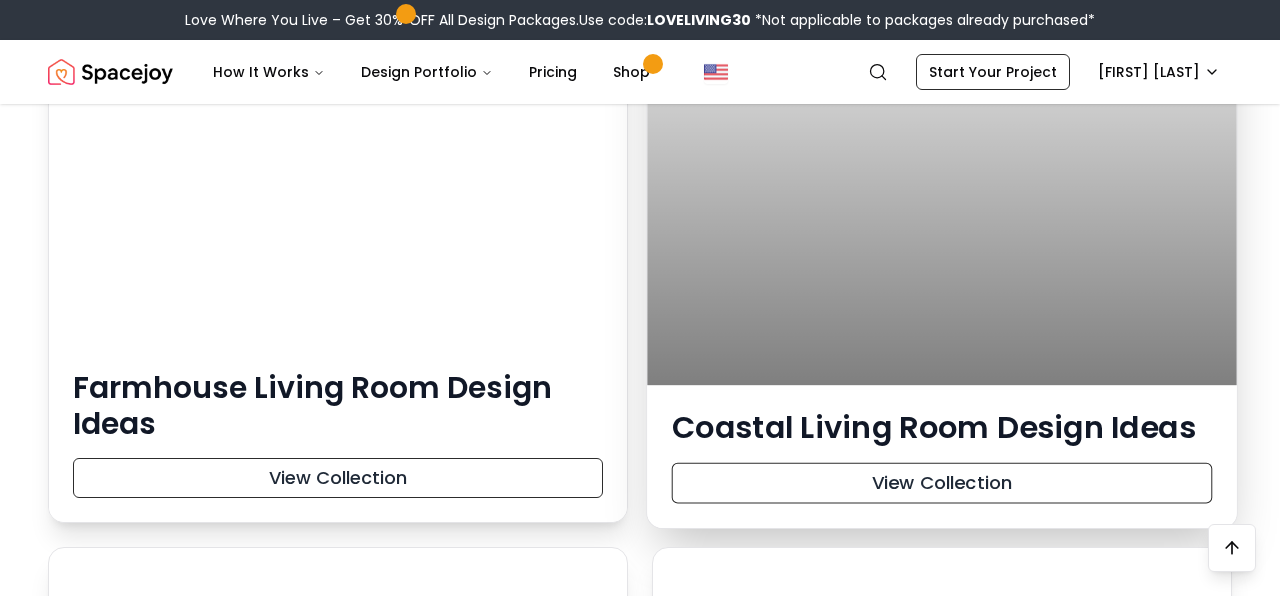 scroll, scrollTop: 22418, scrollLeft: 0, axis: vertical 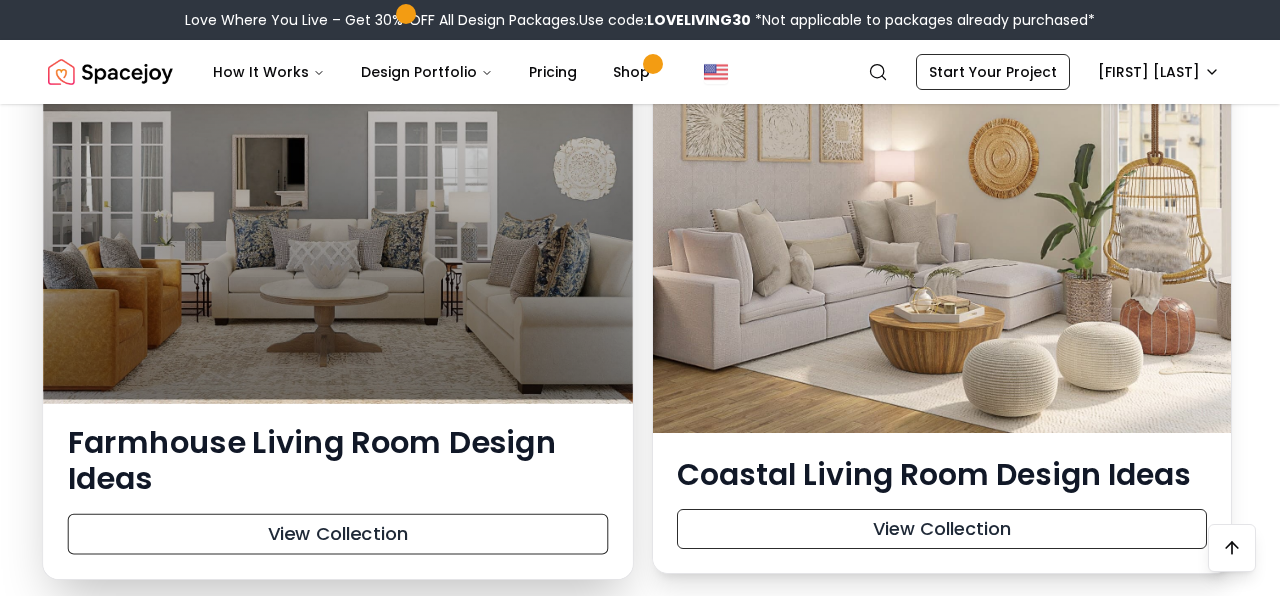 click at bounding box center [338, 184] 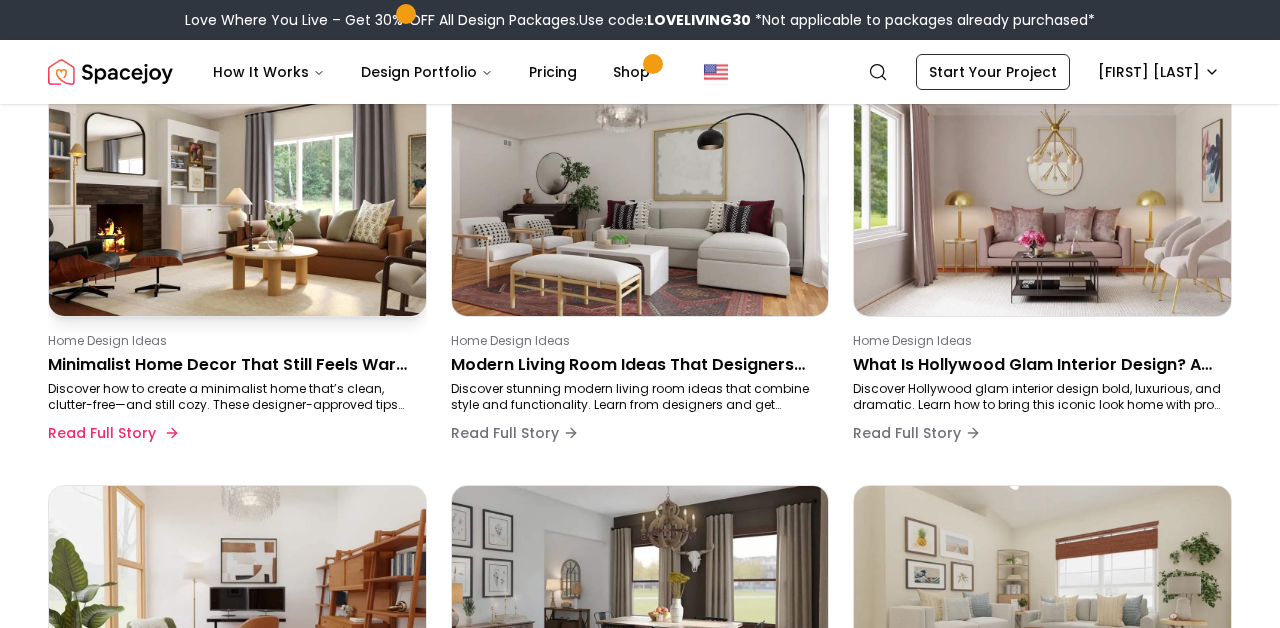scroll, scrollTop: 207, scrollLeft: 0, axis: vertical 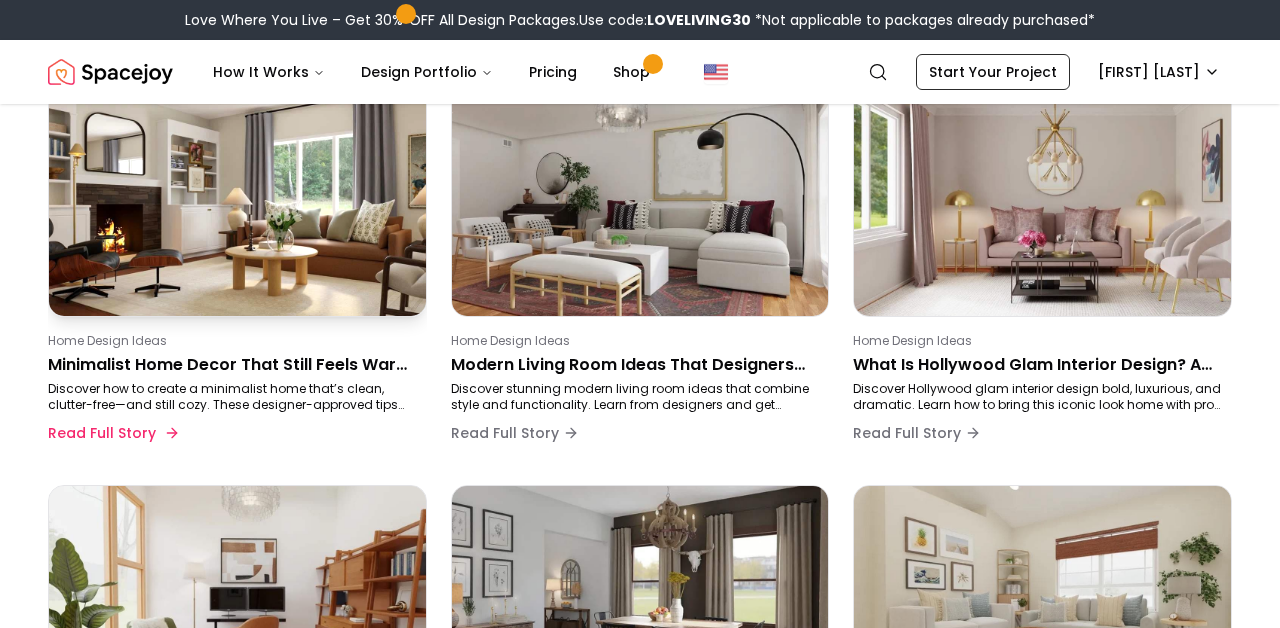 click on "Minimalist Home Decor That Still Feels Warm Yes, It’s Possible" at bounding box center [233, 365] 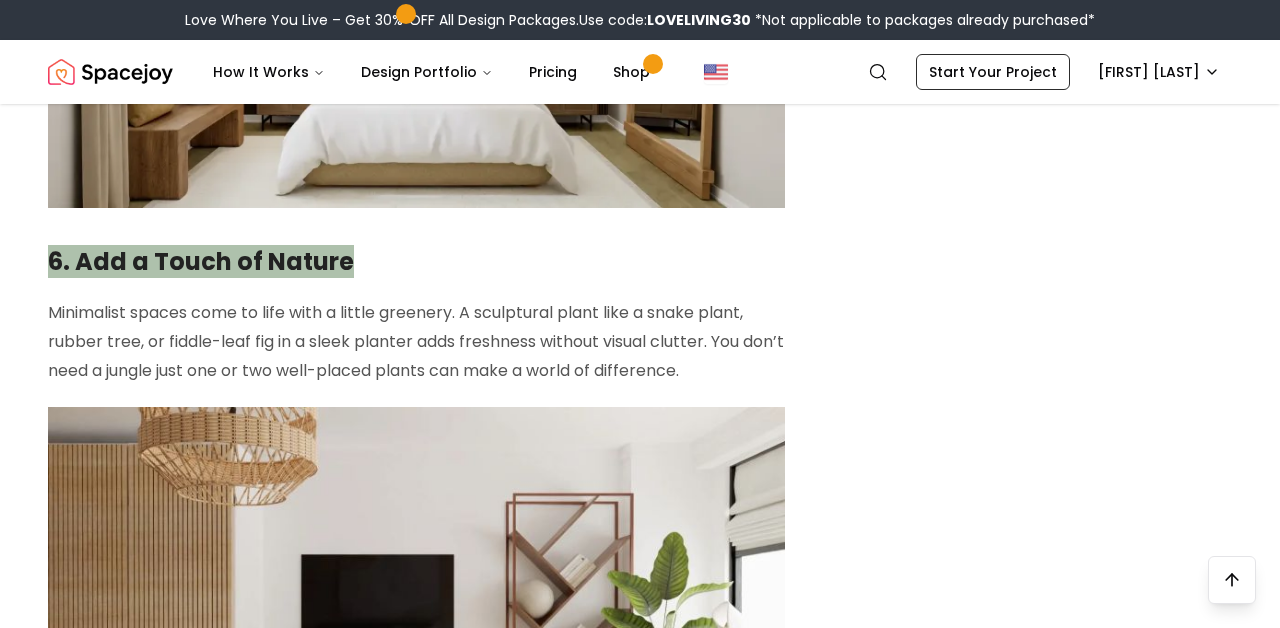 scroll, scrollTop: 3921, scrollLeft: 0, axis: vertical 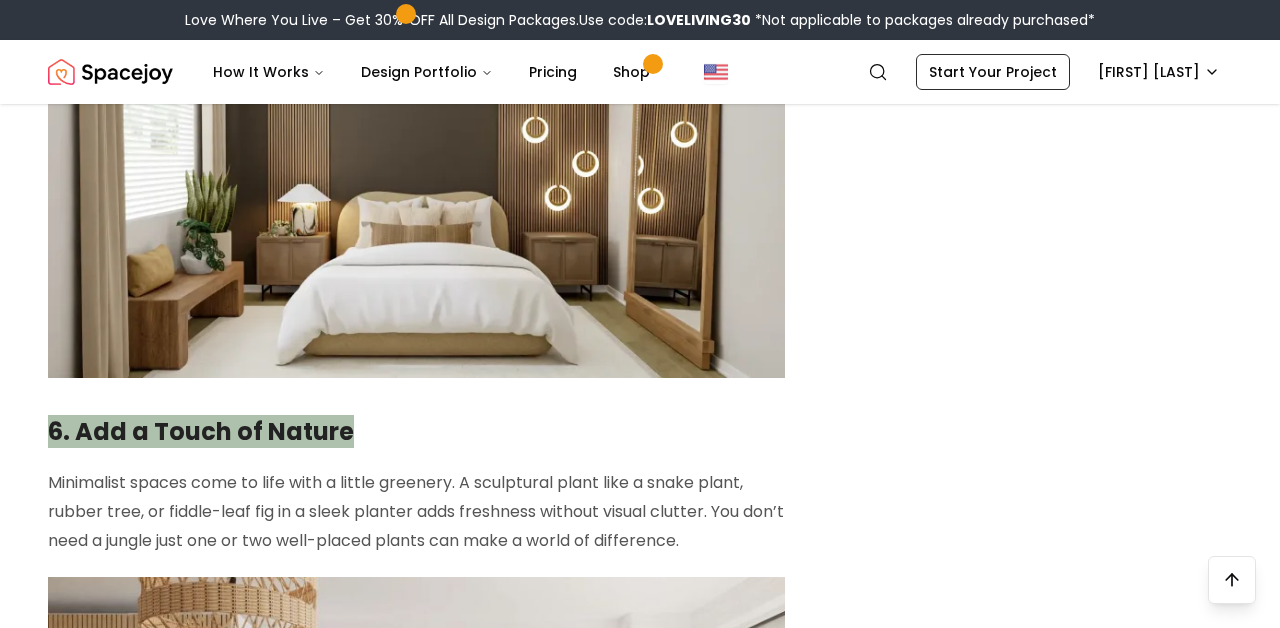 click at bounding box center [110, 72] 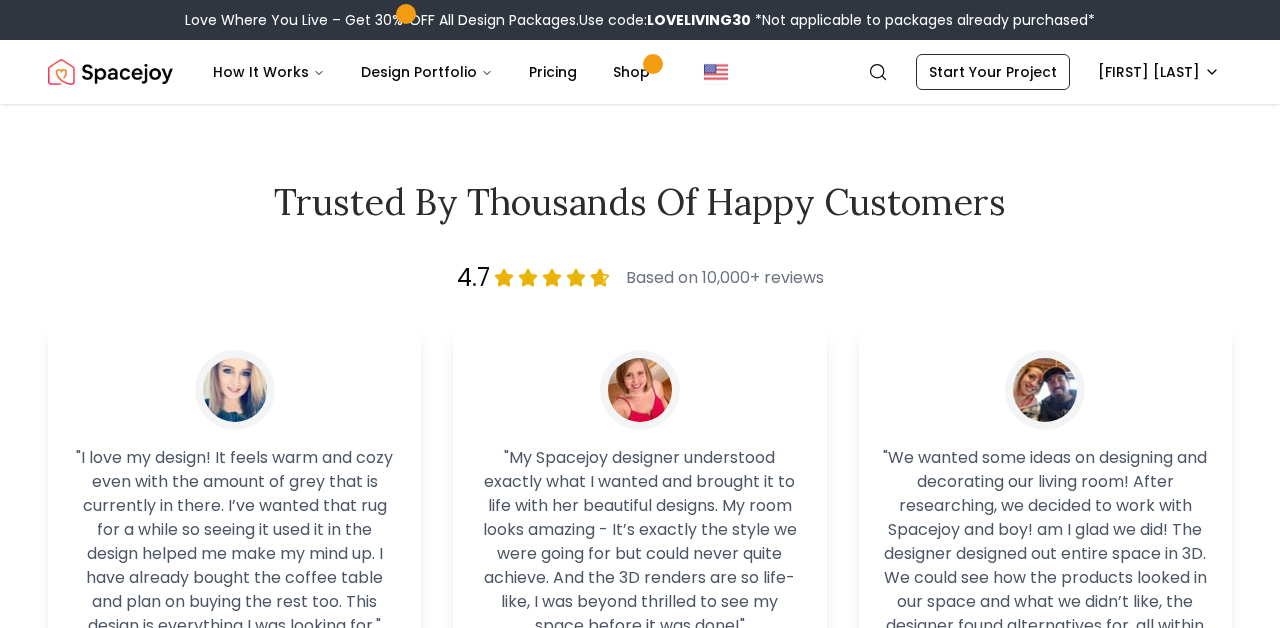 scroll, scrollTop: 0, scrollLeft: 0, axis: both 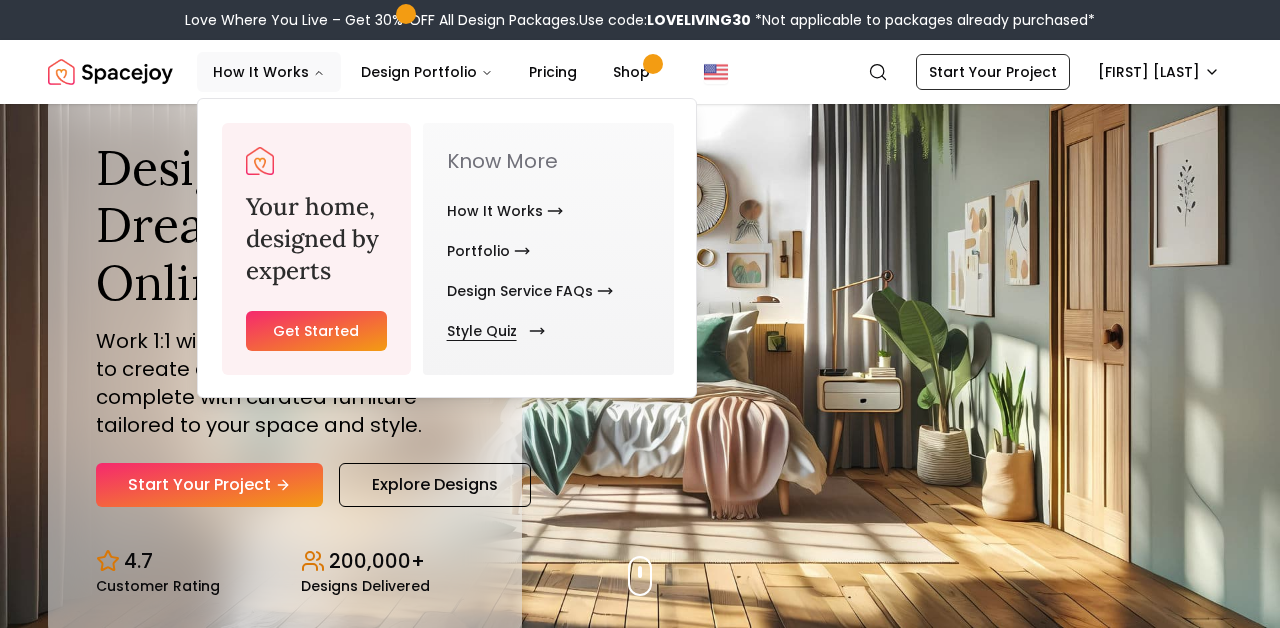 click on "Style Quiz" at bounding box center (492, 331) 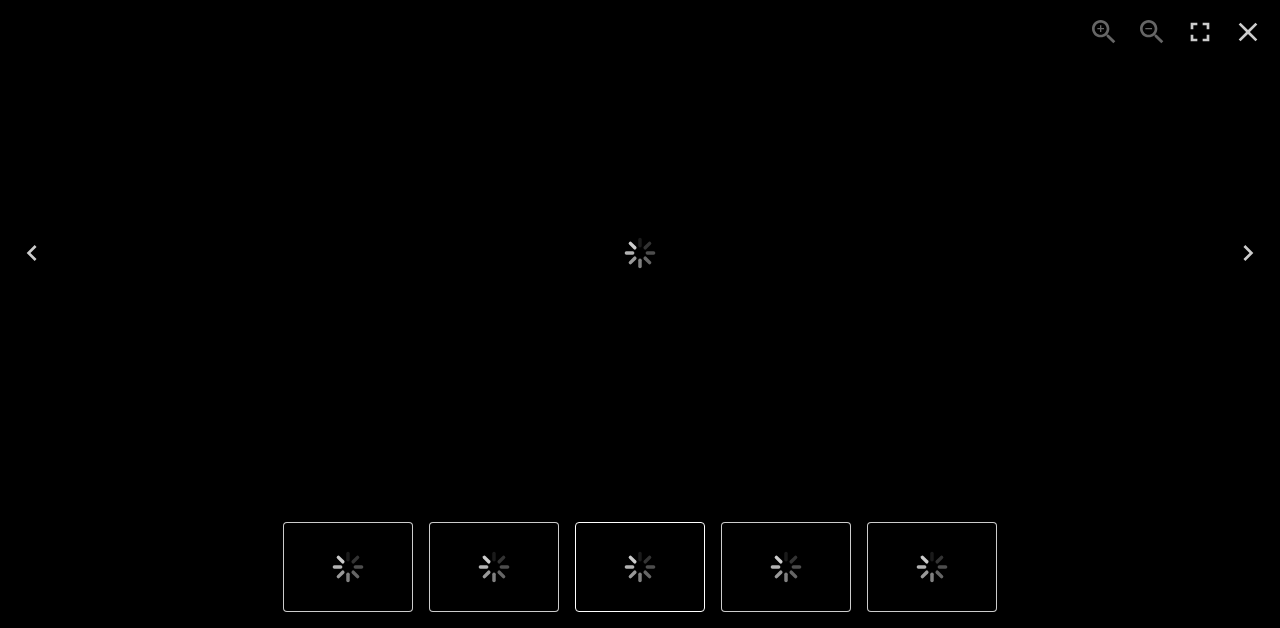 scroll, scrollTop: 0, scrollLeft: 0, axis: both 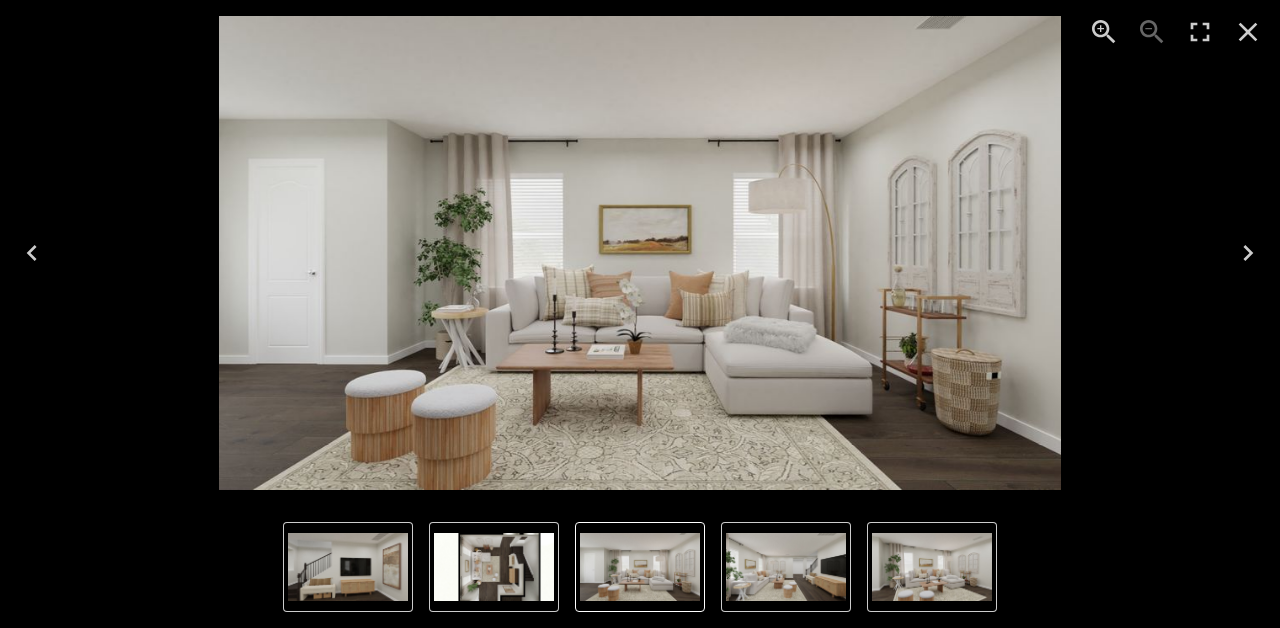 click 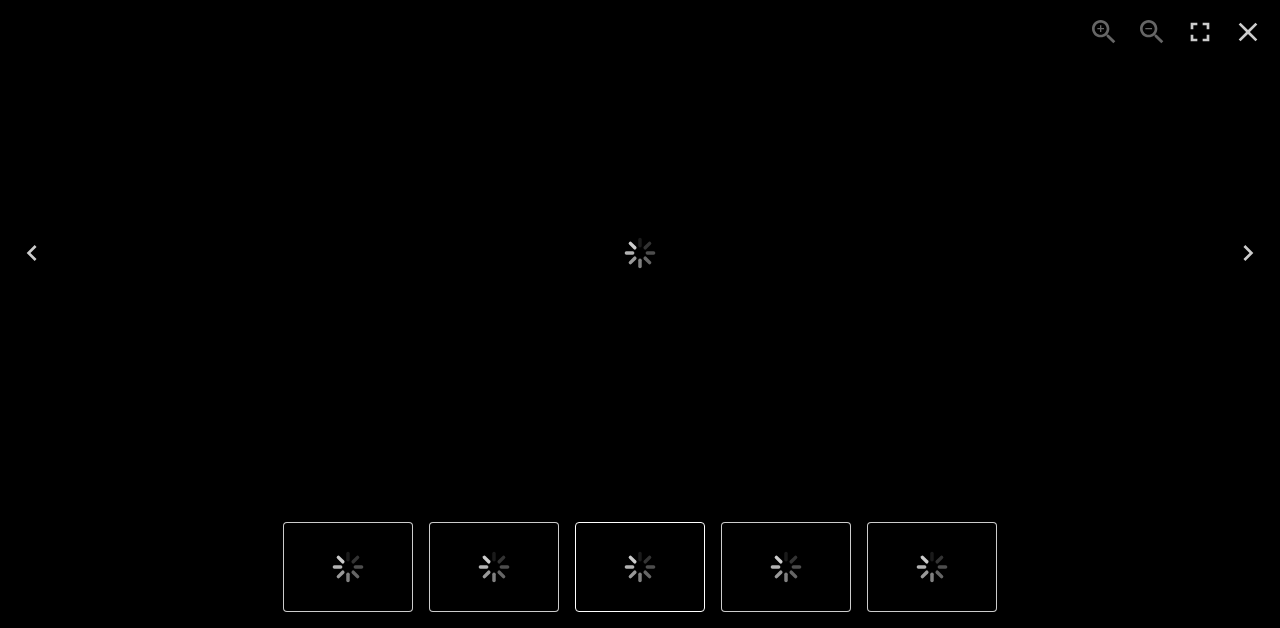 scroll, scrollTop: 0, scrollLeft: 0, axis: both 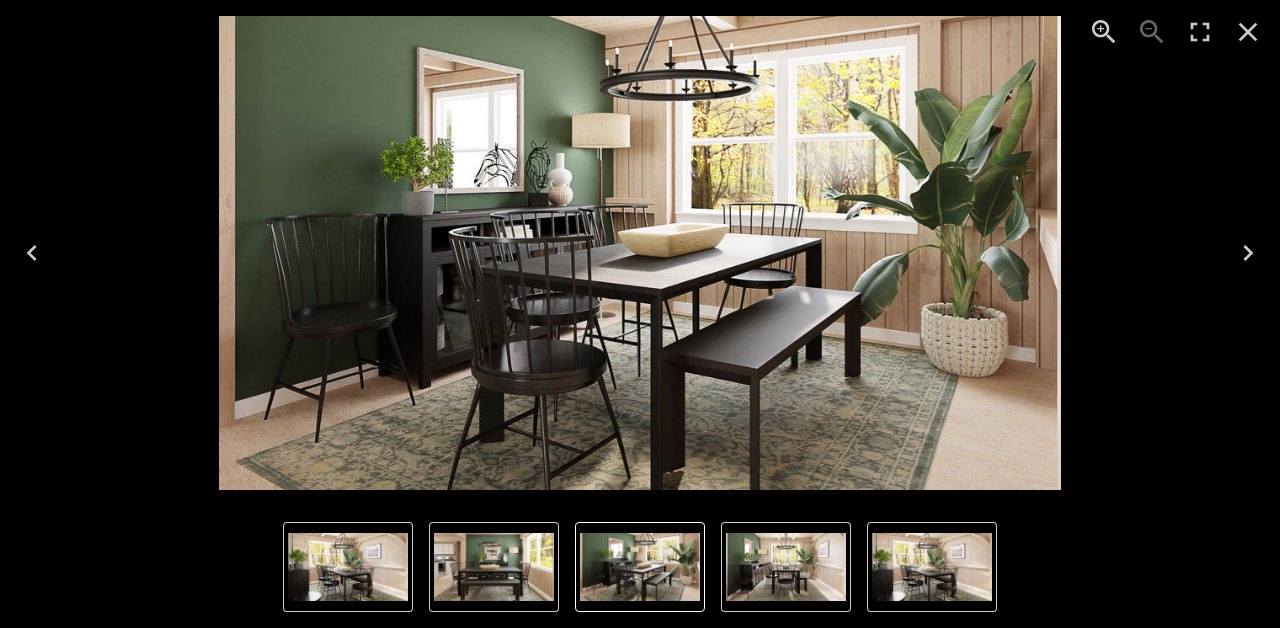 click 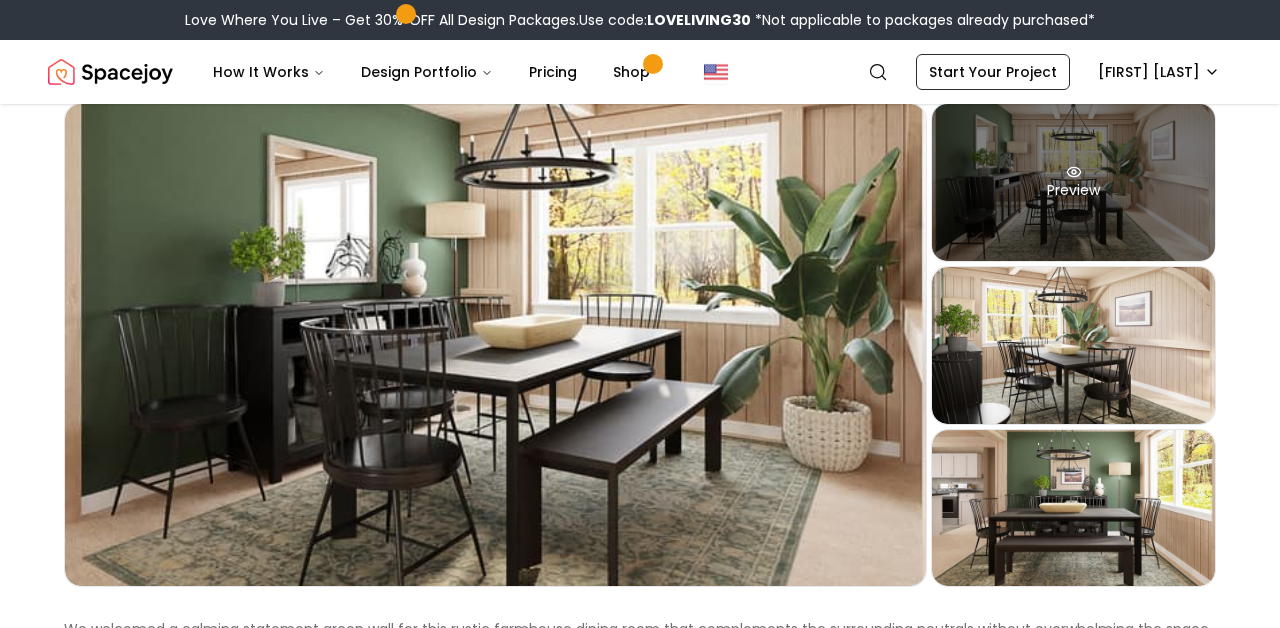 scroll, scrollTop: 322, scrollLeft: 0, axis: vertical 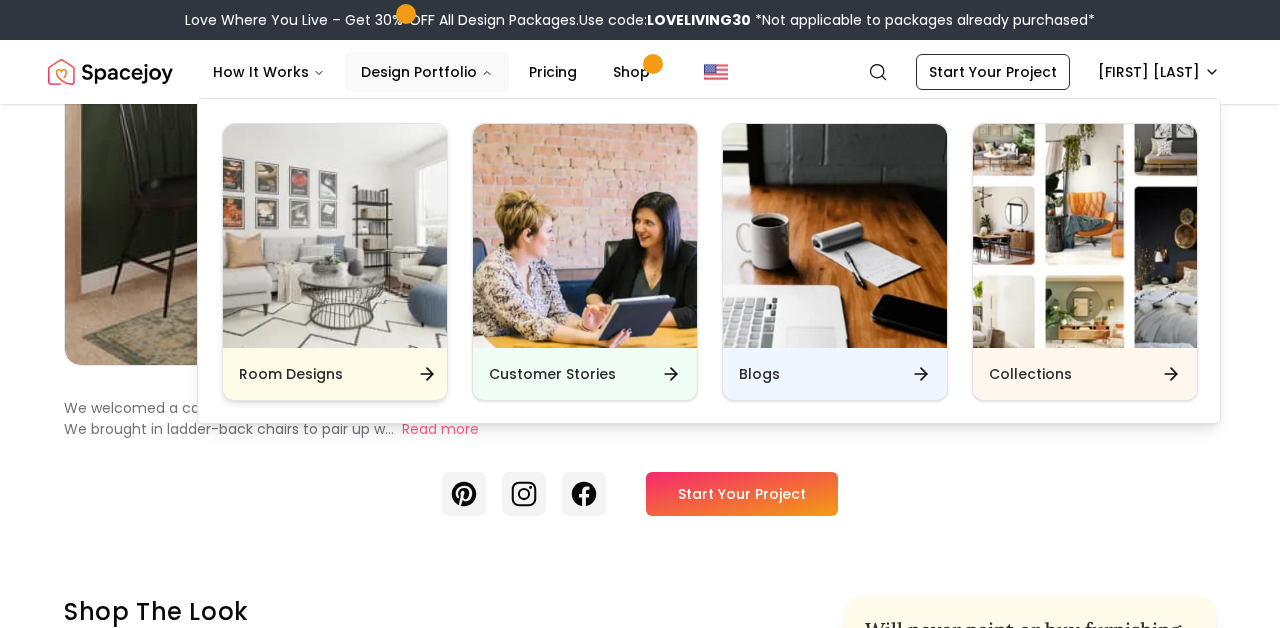 click on "Room Designs" at bounding box center [335, 374] 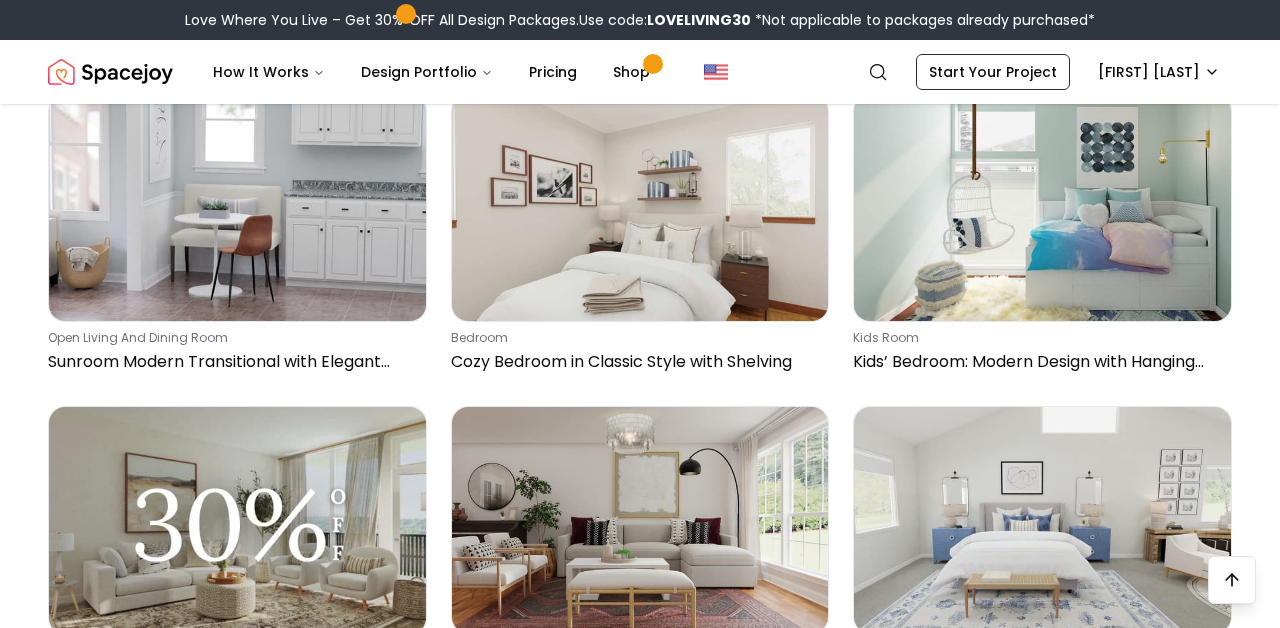 scroll, scrollTop: 766, scrollLeft: 0, axis: vertical 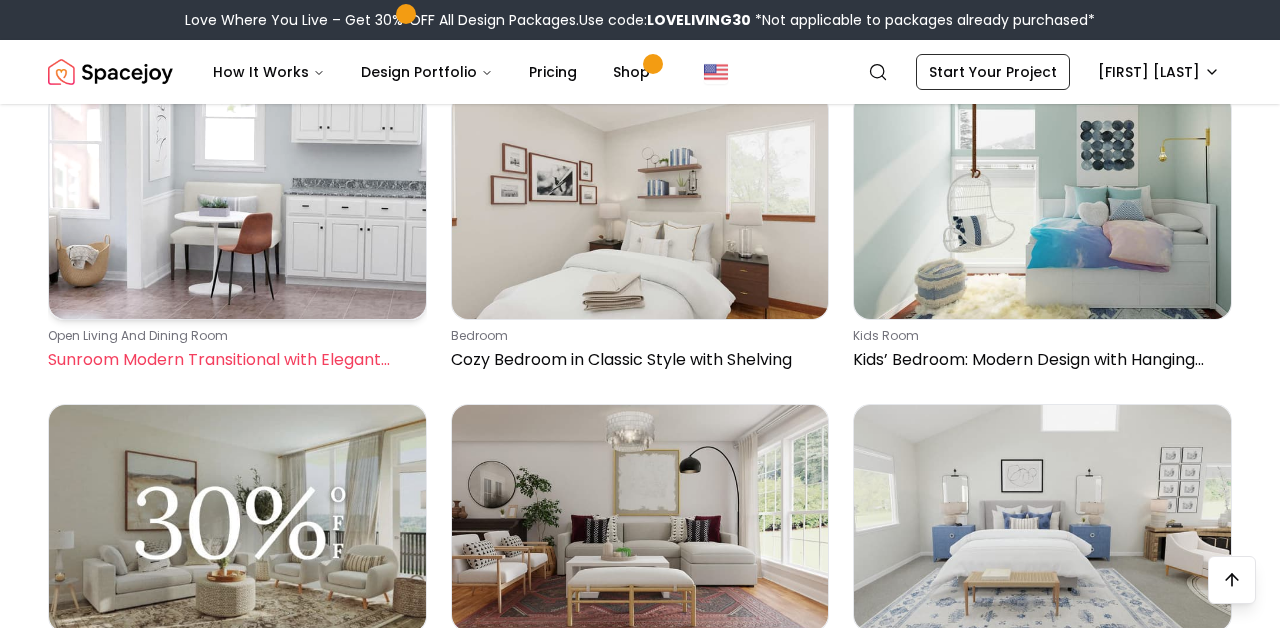 click on "Sunroom Modern Transitional with Elegant Furniture" at bounding box center (233, 360) 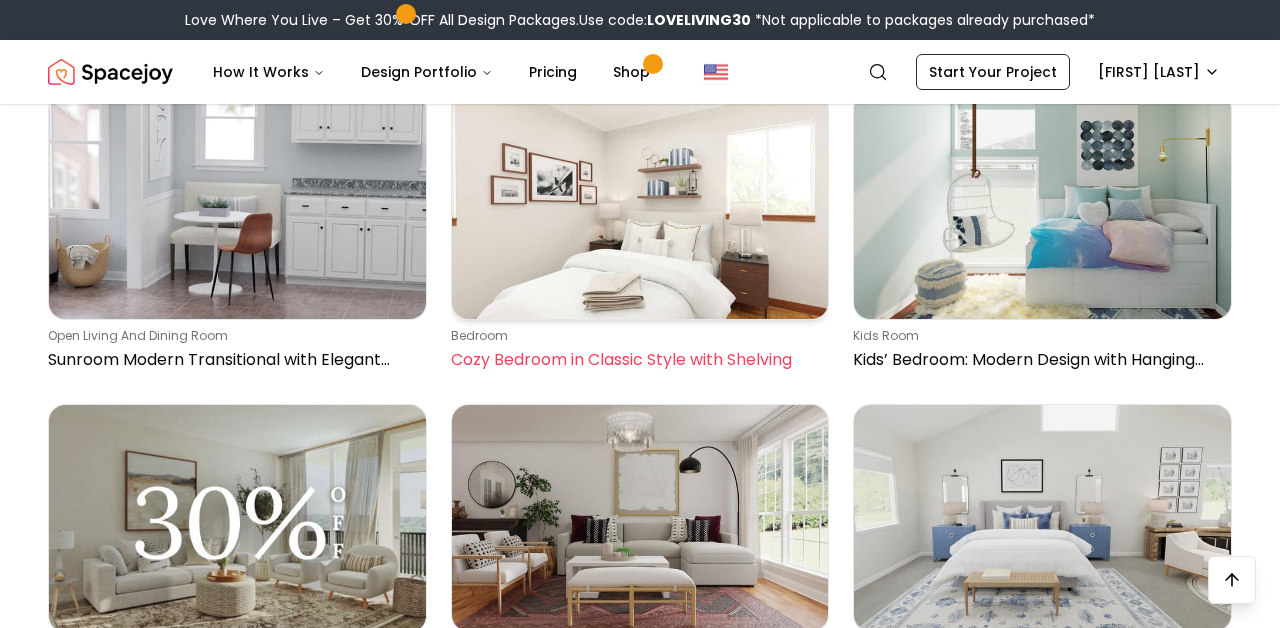 click on "Cozy Bedroom in Classic Style with Shelving" at bounding box center [636, 360] 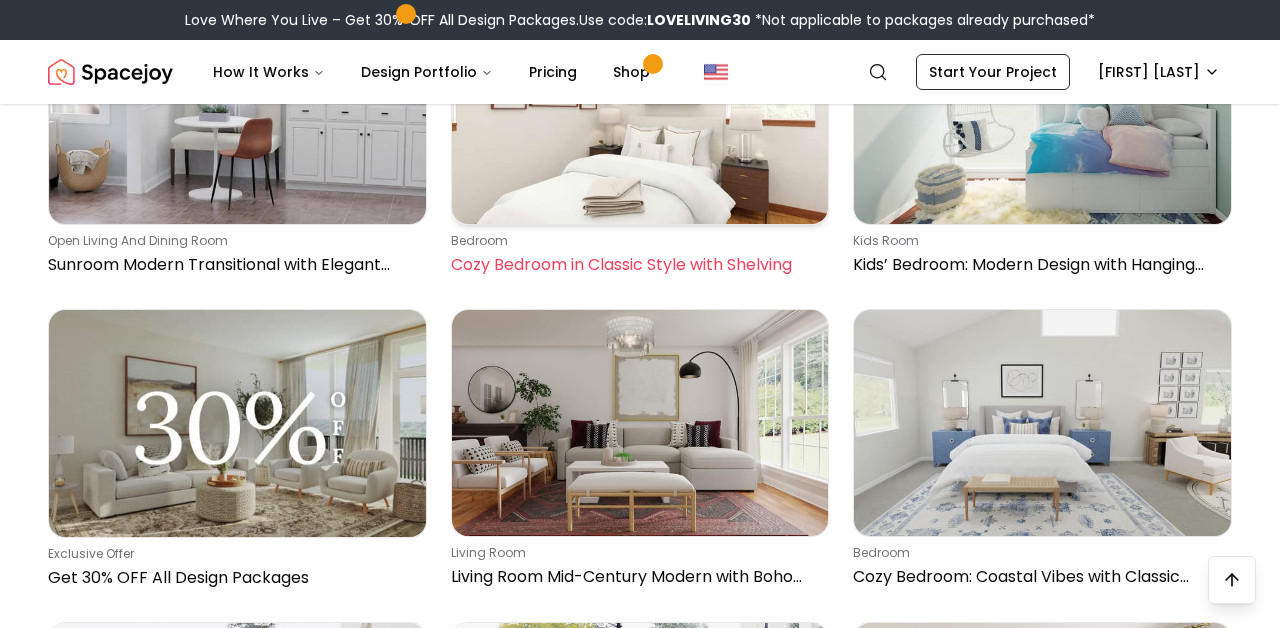 scroll, scrollTop: 860, scrollLeft: 0, axis: vertical 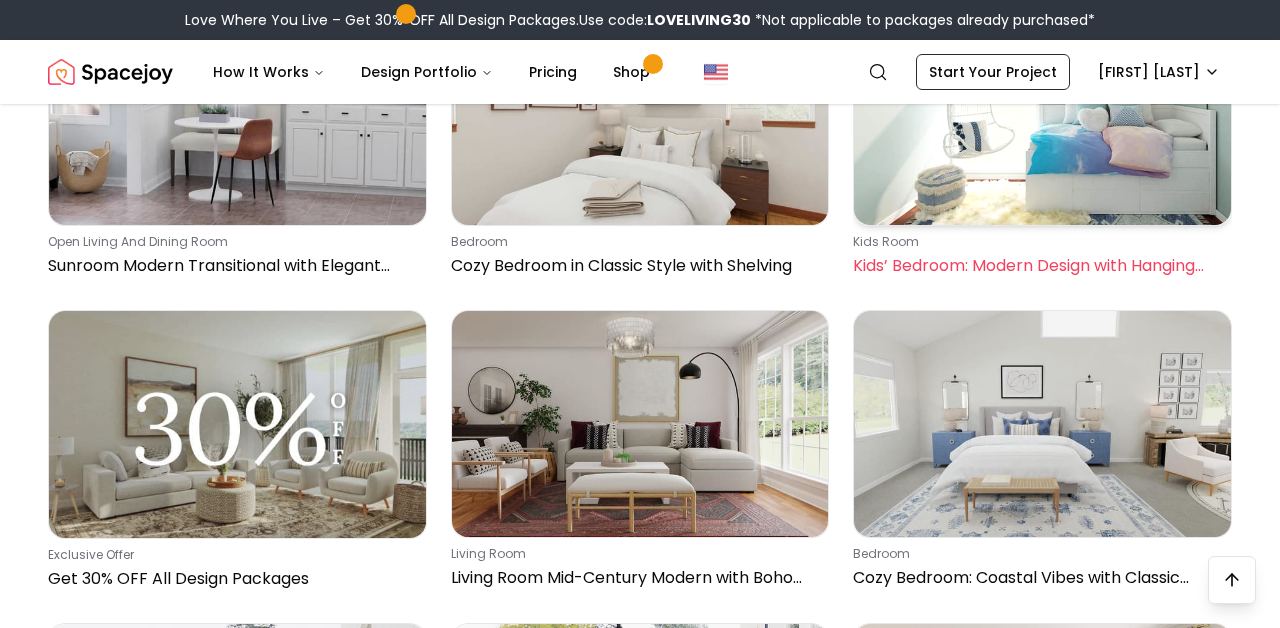 click at bounding box center [1042, 112] 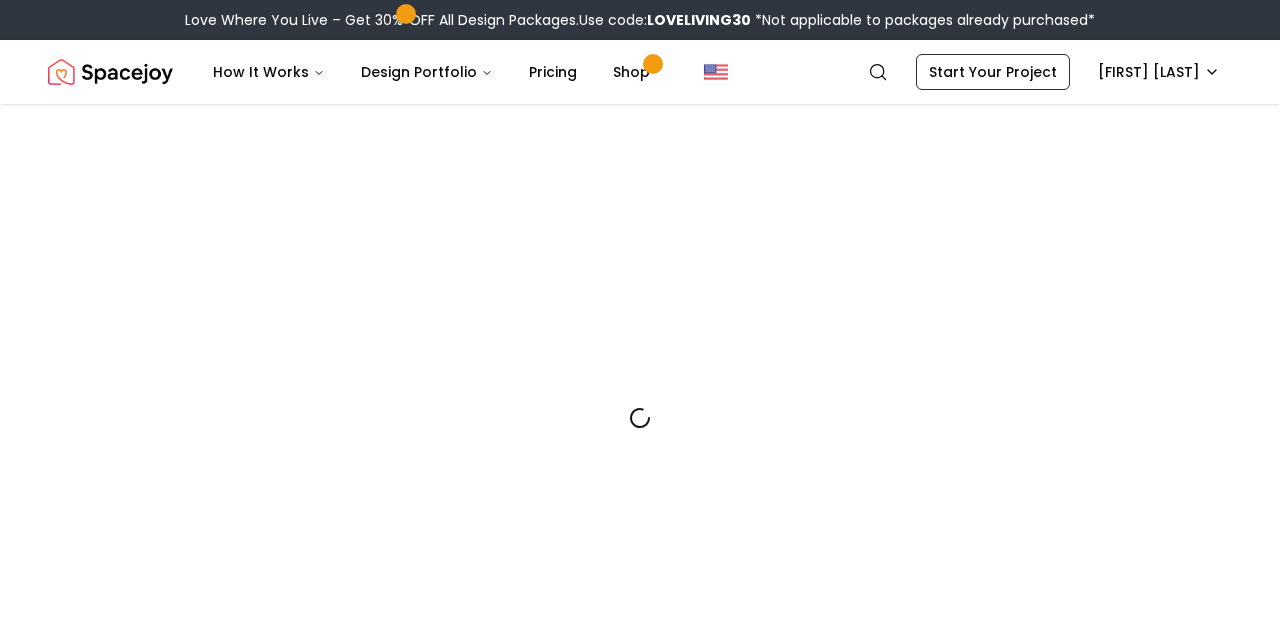 scroll, scrollTop: 0, scrollLeft: 0, axis: both 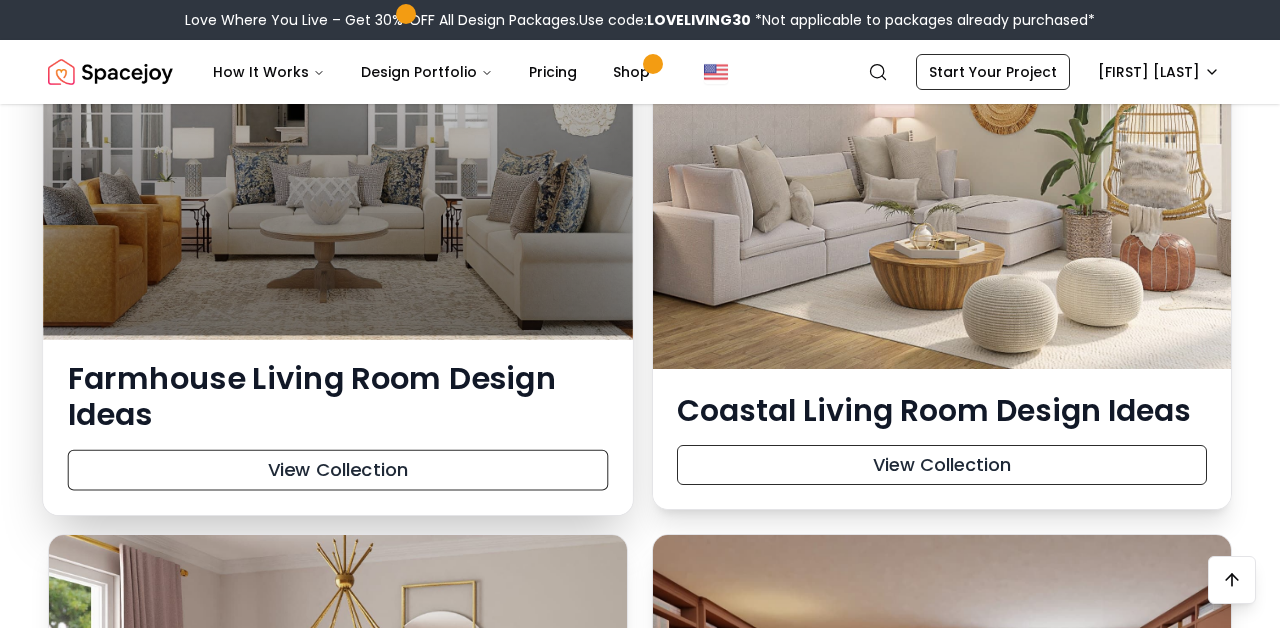 click at bounding box center [338, 120] 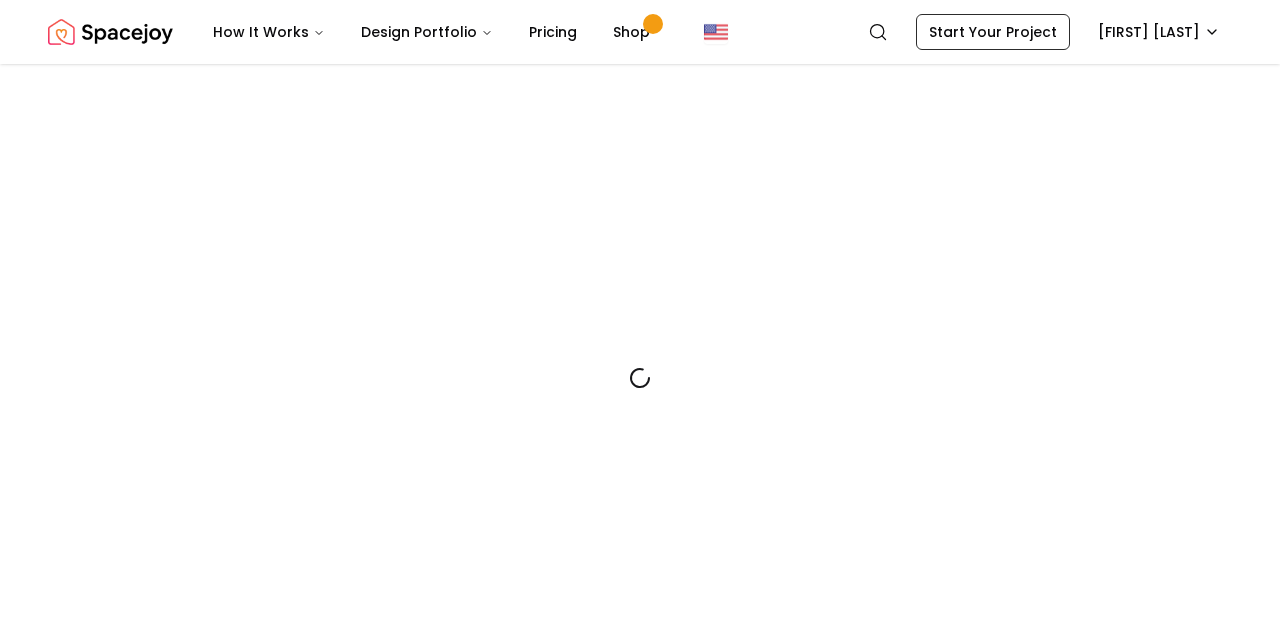 scroll, scrollTop: 123, scrollLeft: 0, axis: vertical 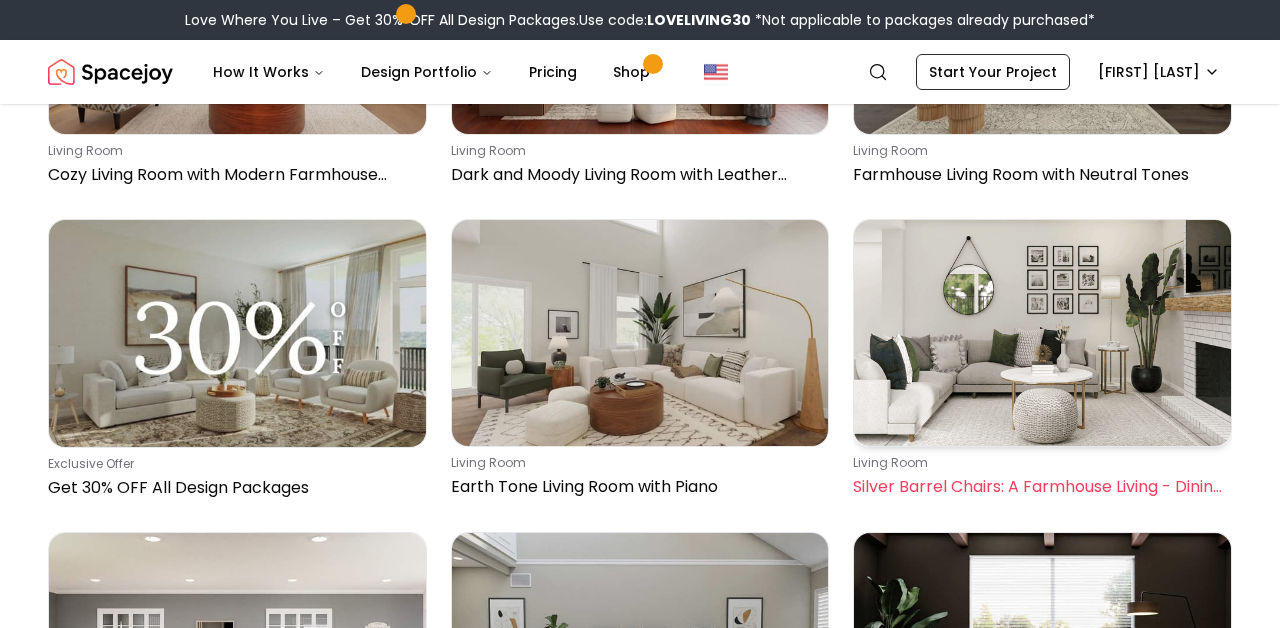 click on "living room" at bounding box center (1038, 463) 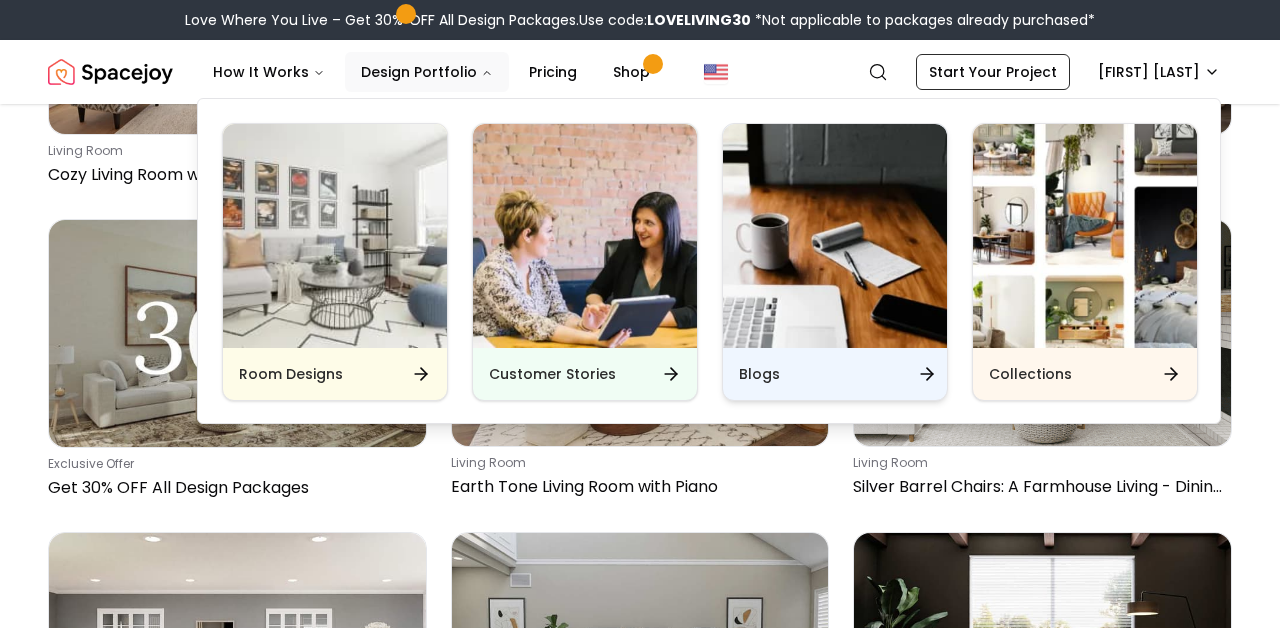 click at bounding box center (835, 236) 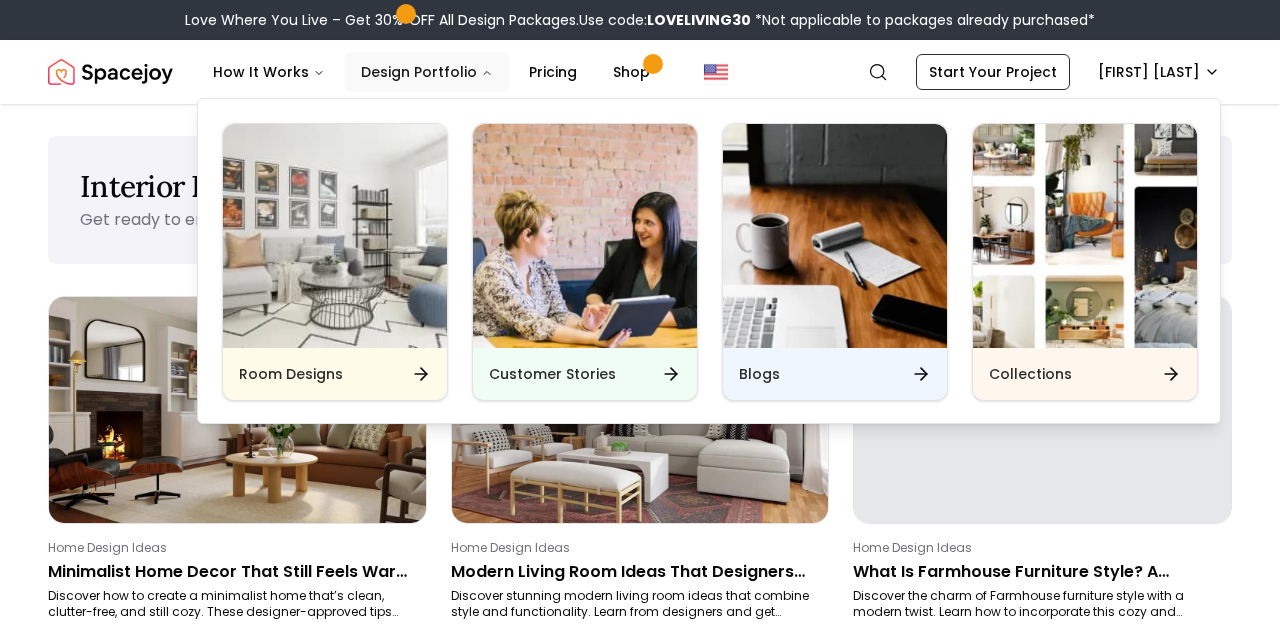 scroll, scrollTop: 0, scrollLeft: 0, axis: both 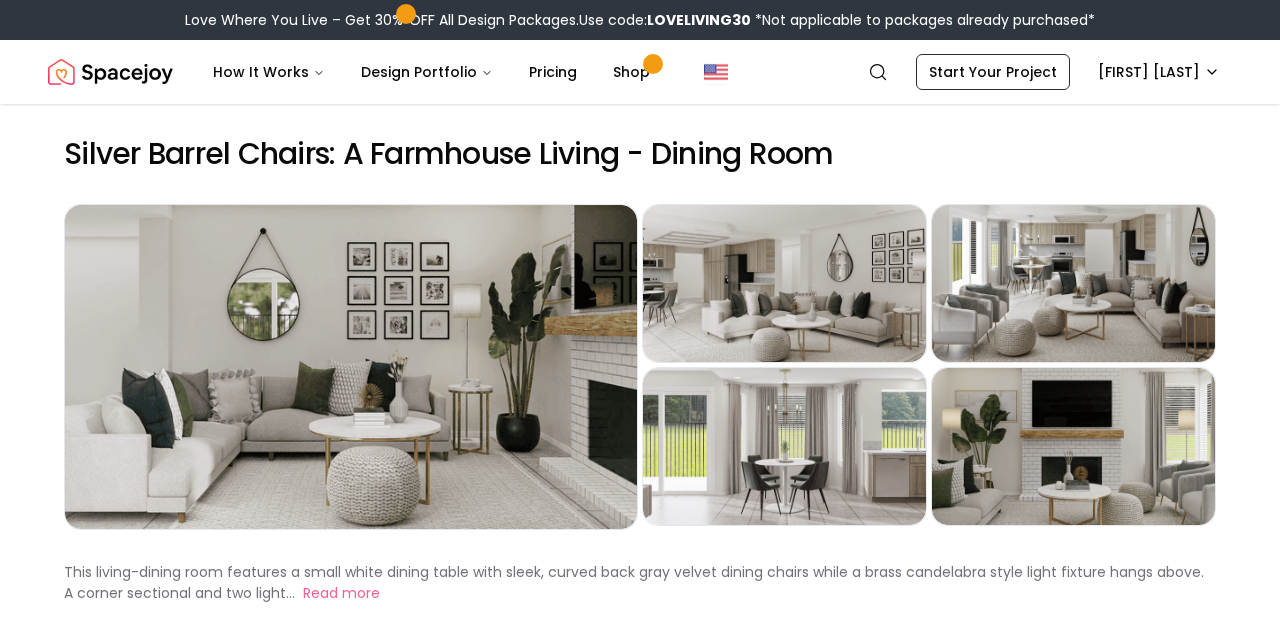 click on "Preview" at bounding box center (784, 283) 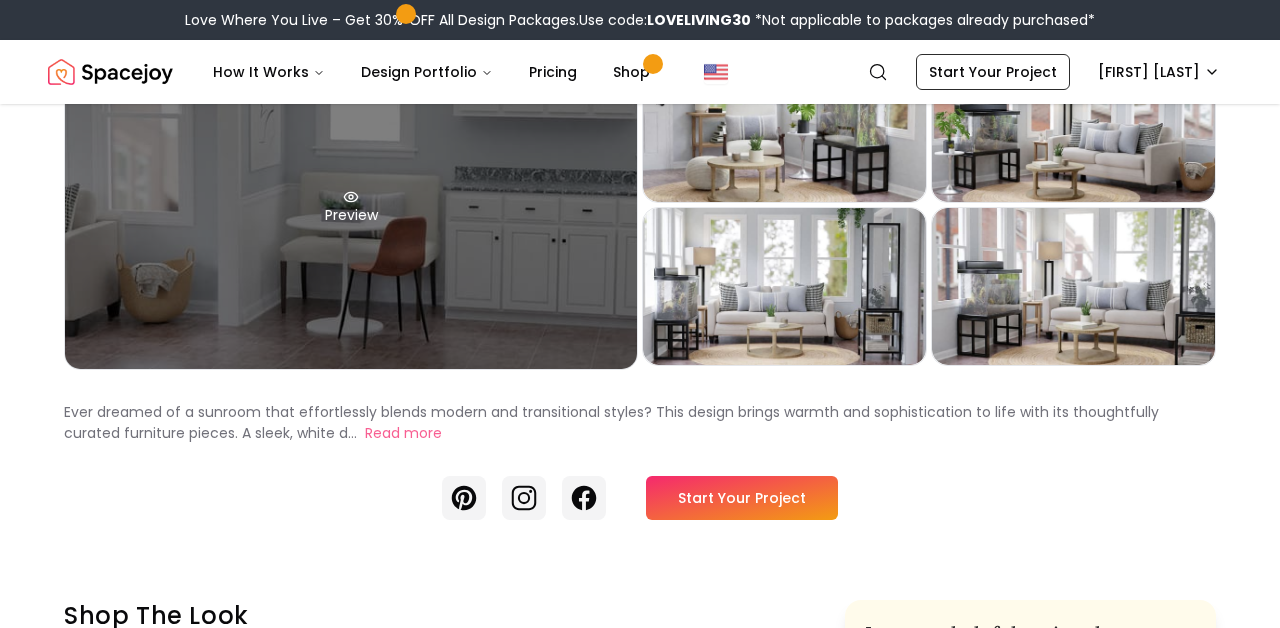 scroll, scrollTop: 166, scrollLeft: 0, axis: vertical 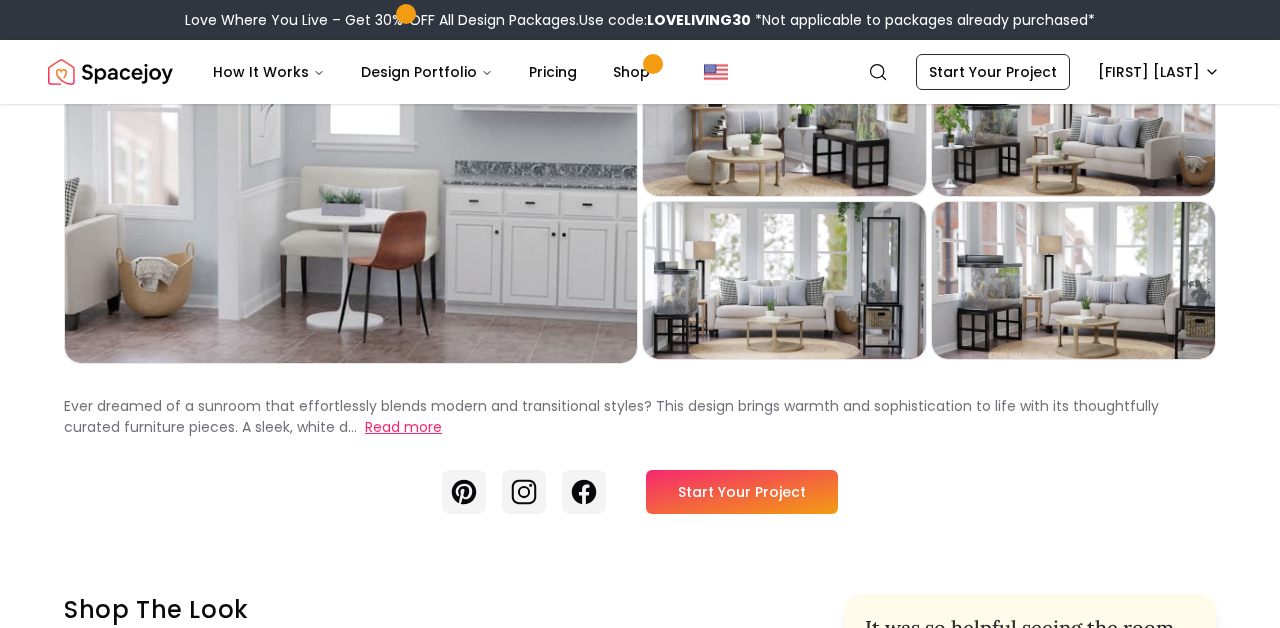click on "Read more" at bounding box center (403, 427) 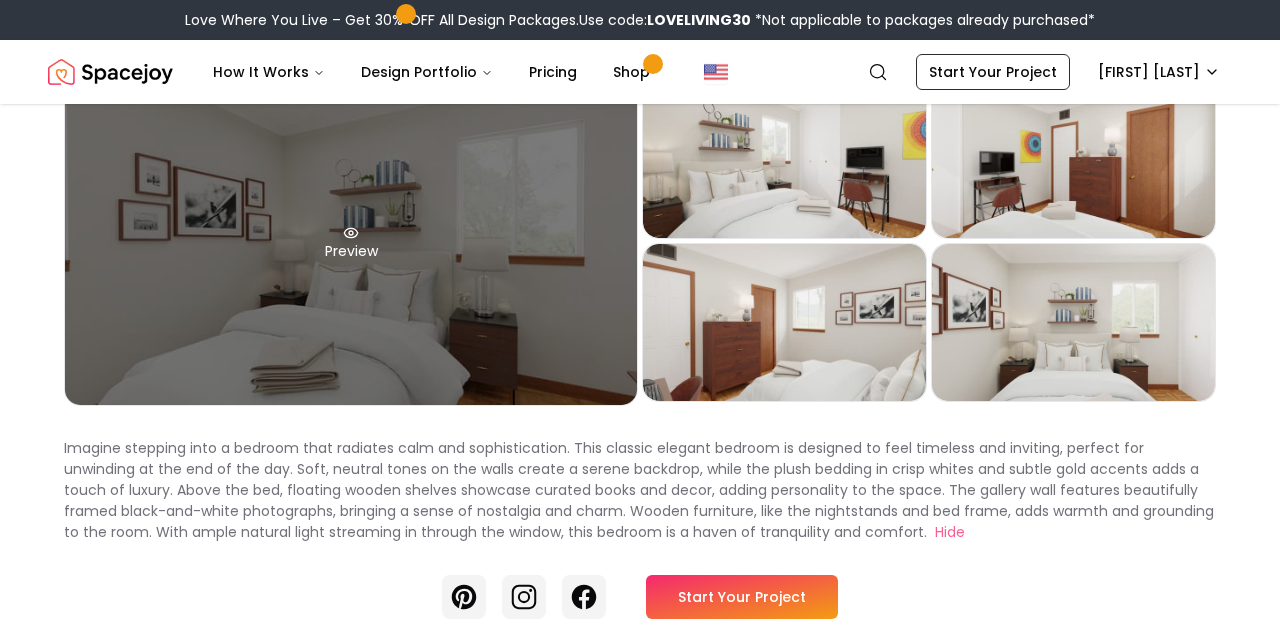 scroll, scrollTop: 142, scrollLeft: 0, axis: vertical 